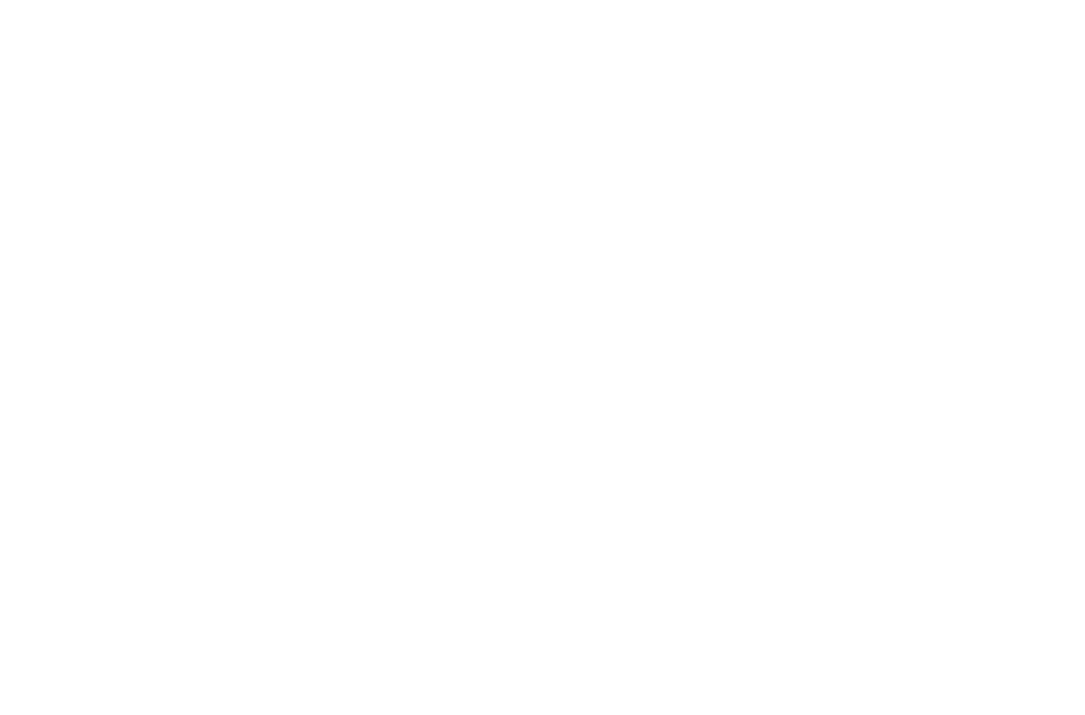 scroll, scrollTop: 0, scrollLeft: 0, axis: both 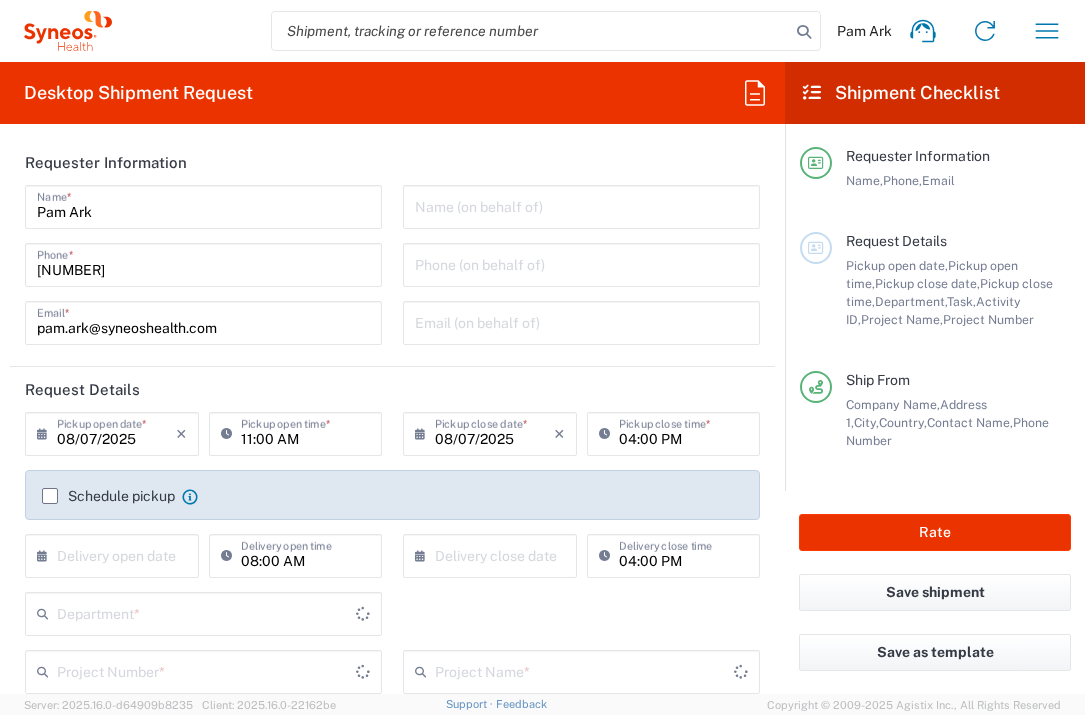 type on "[COUNTRY]" 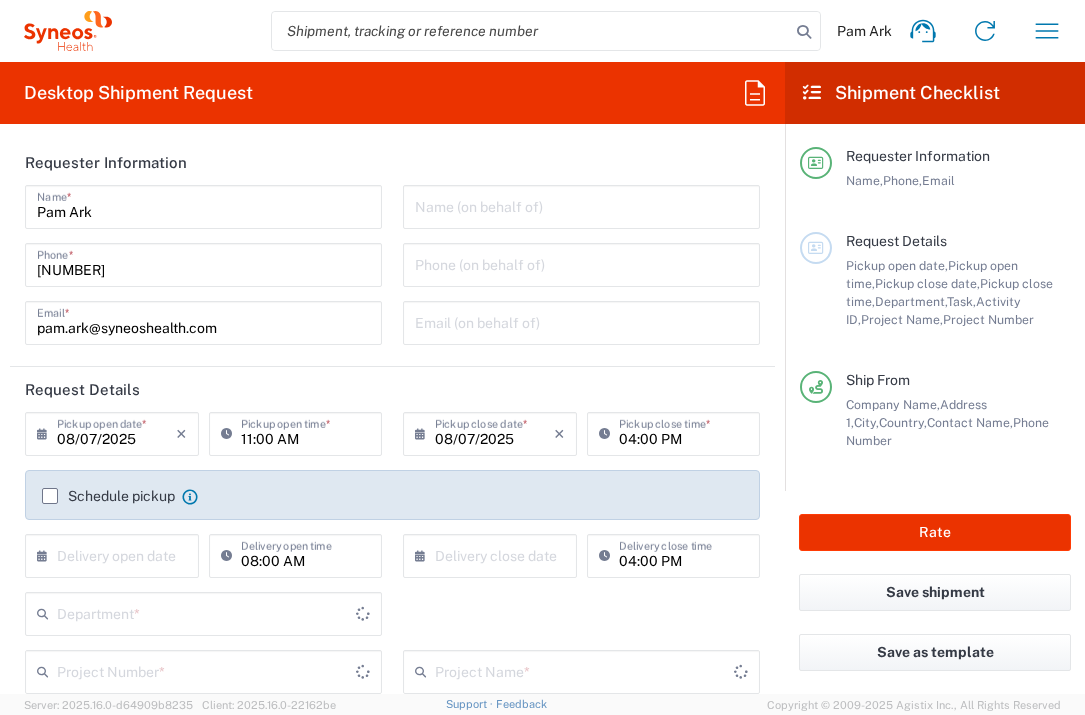type on "United Kingdom" 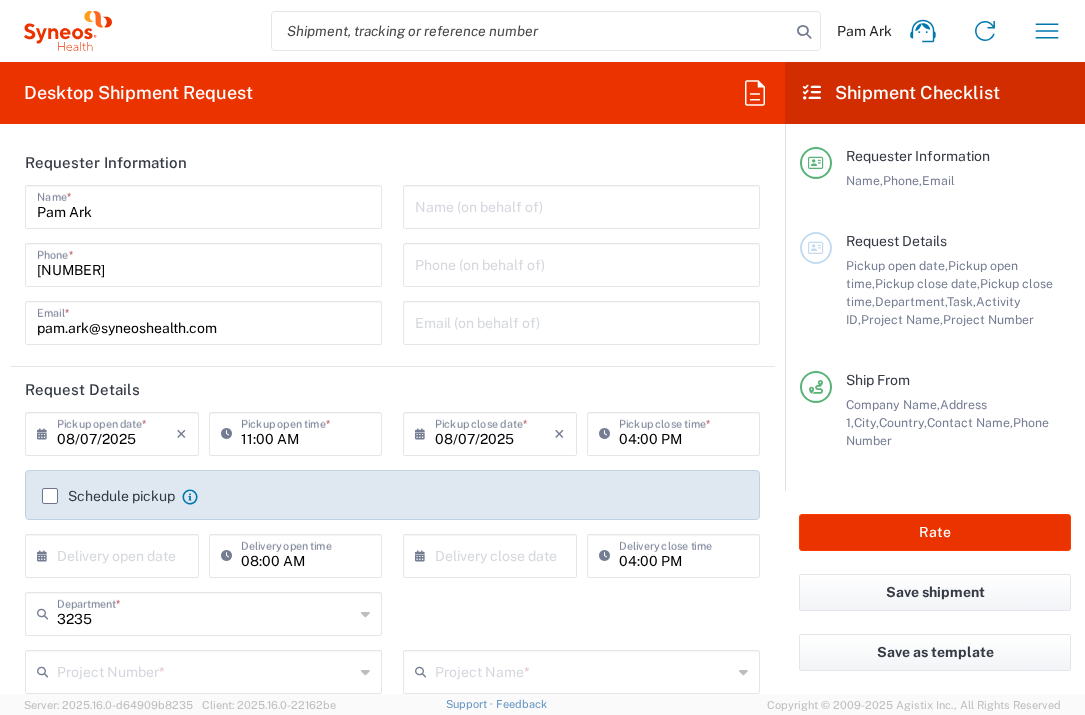 type on "Syneos Health UK Limited" 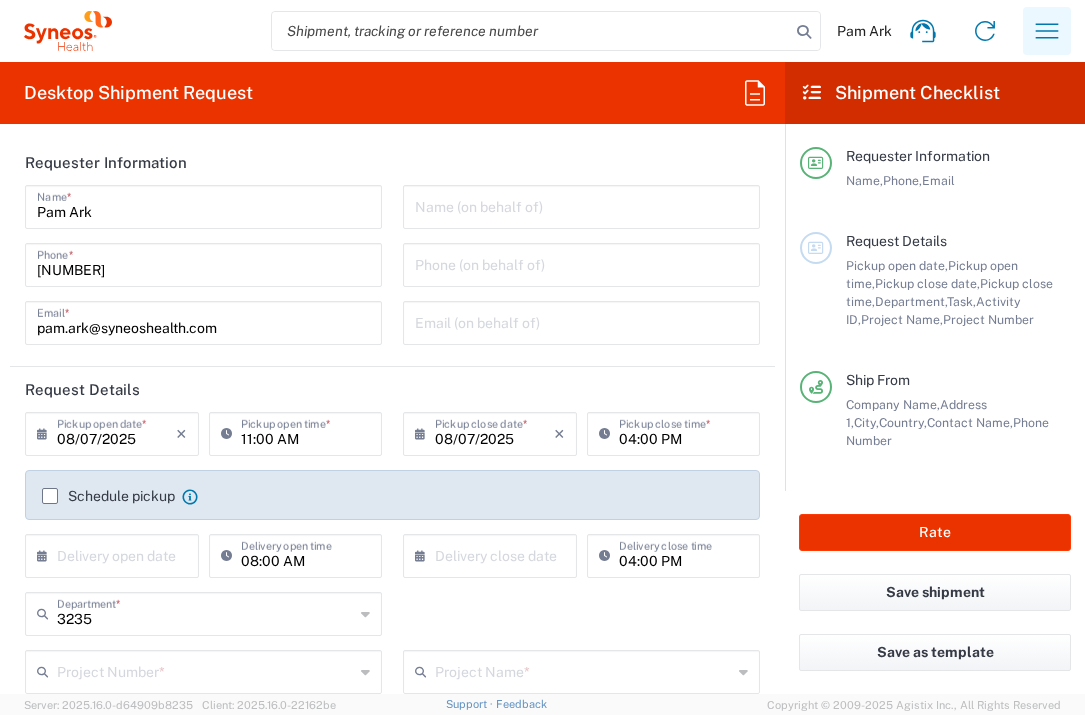 click 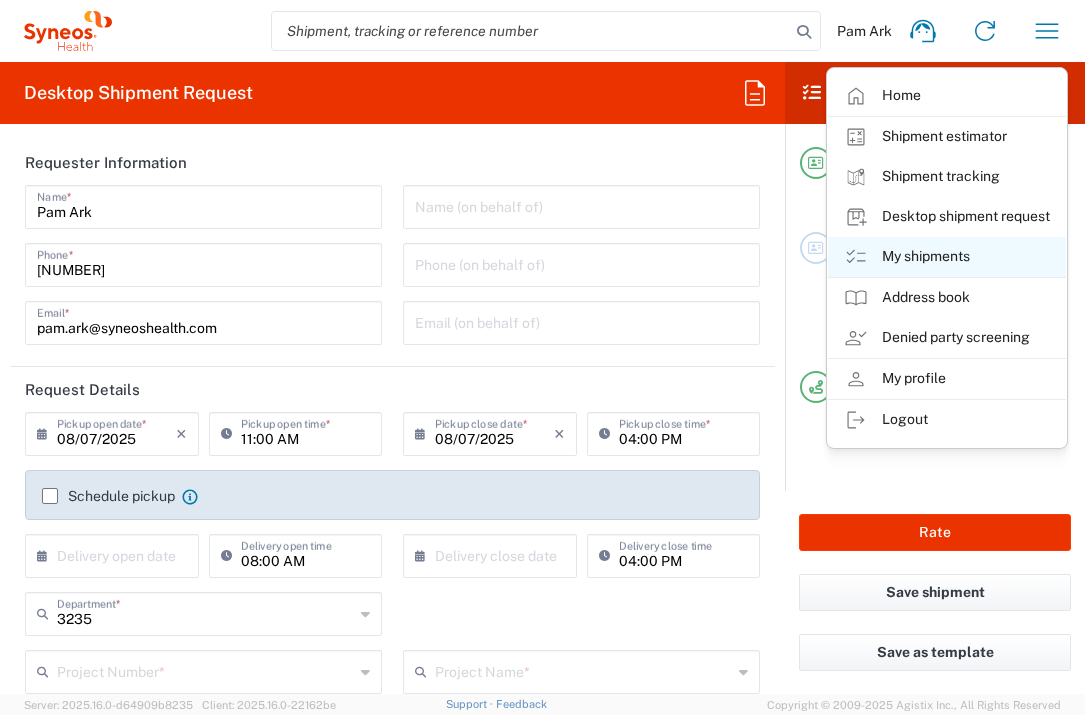 click on "My shipments" 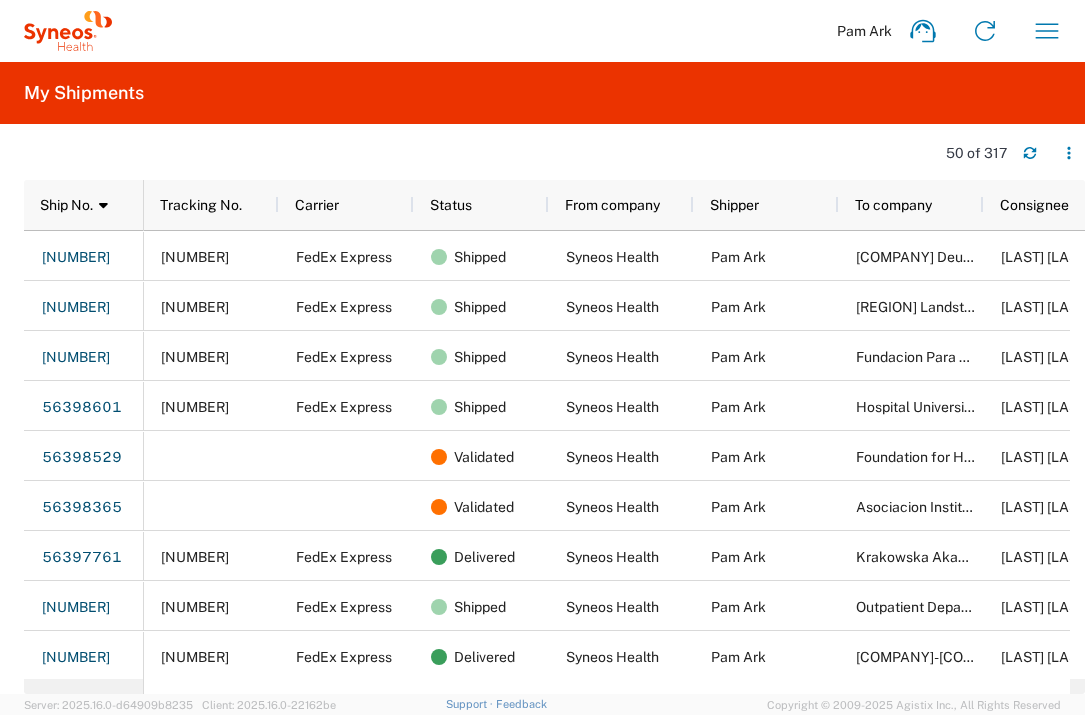 scroll, scrollTop: 0, scrollLeft: 67, axis: horizontal 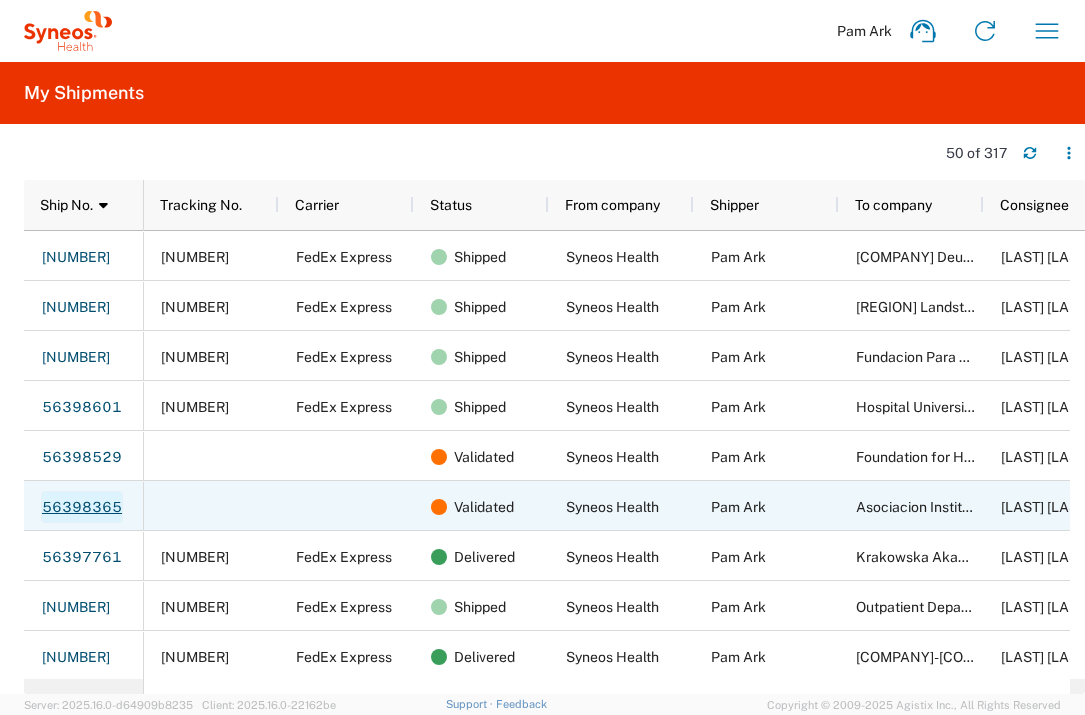 click on "56398365" 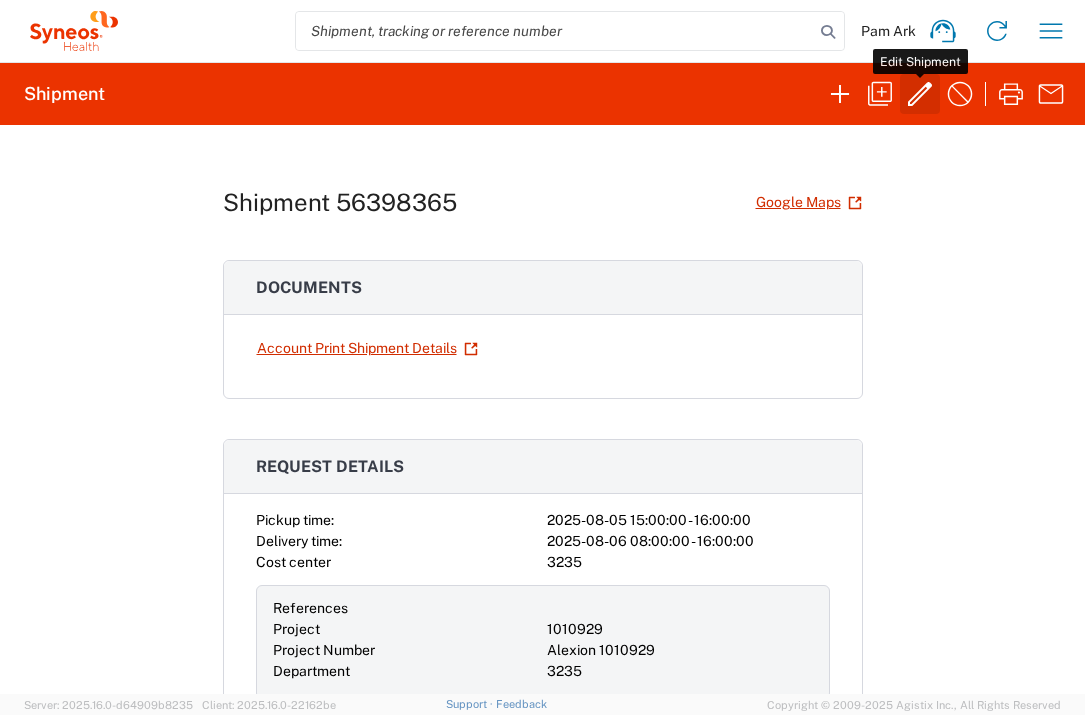 click 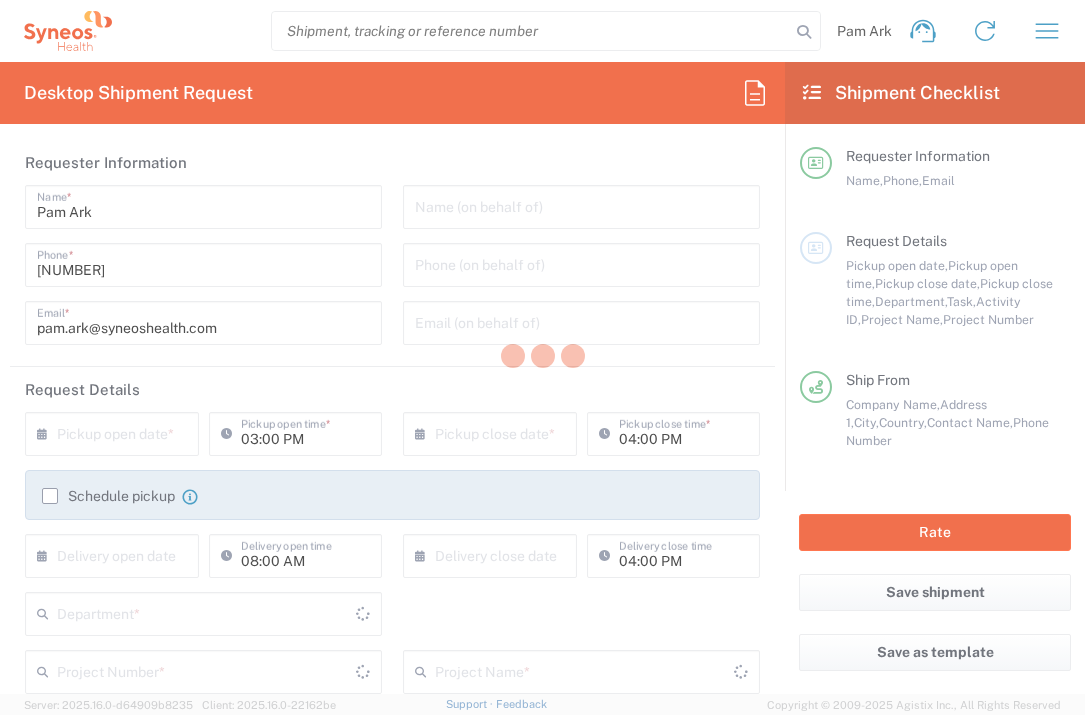 type on "[COUNTRY]" 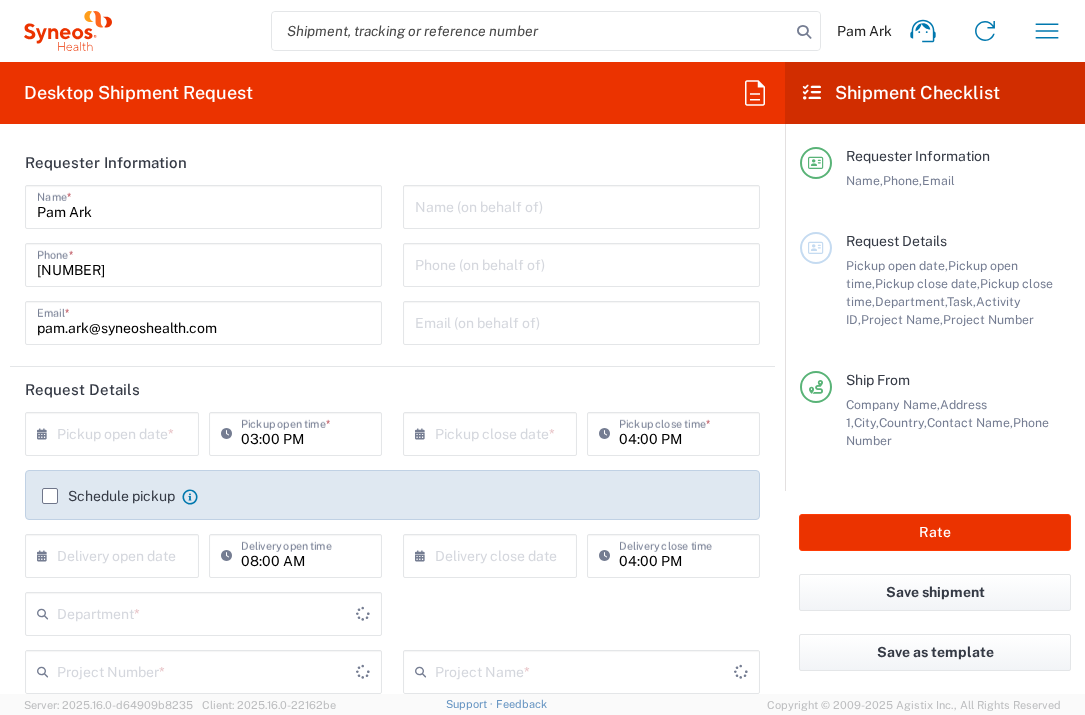type on "Envelope" 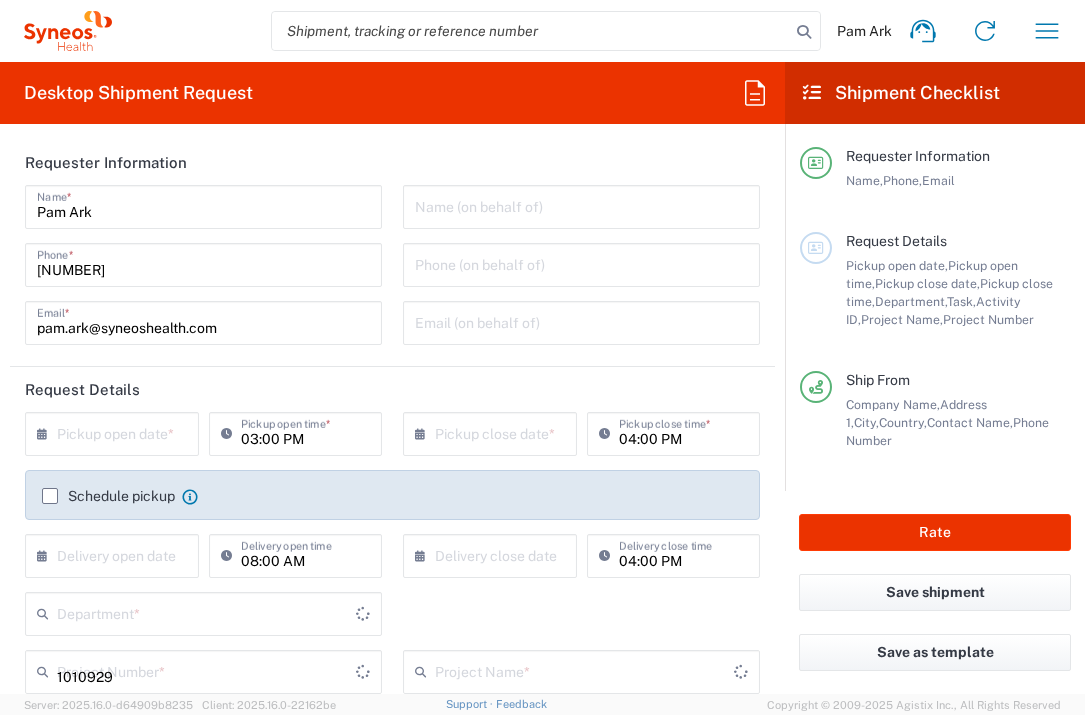type on "3235" 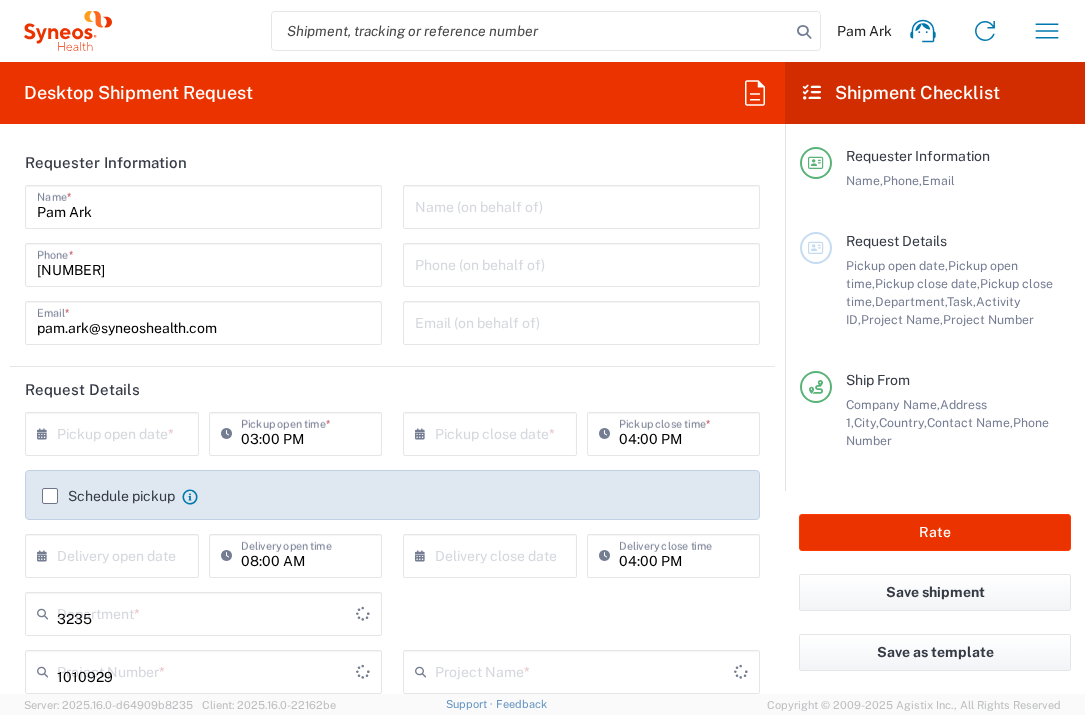 type on "Alexion 1010929" 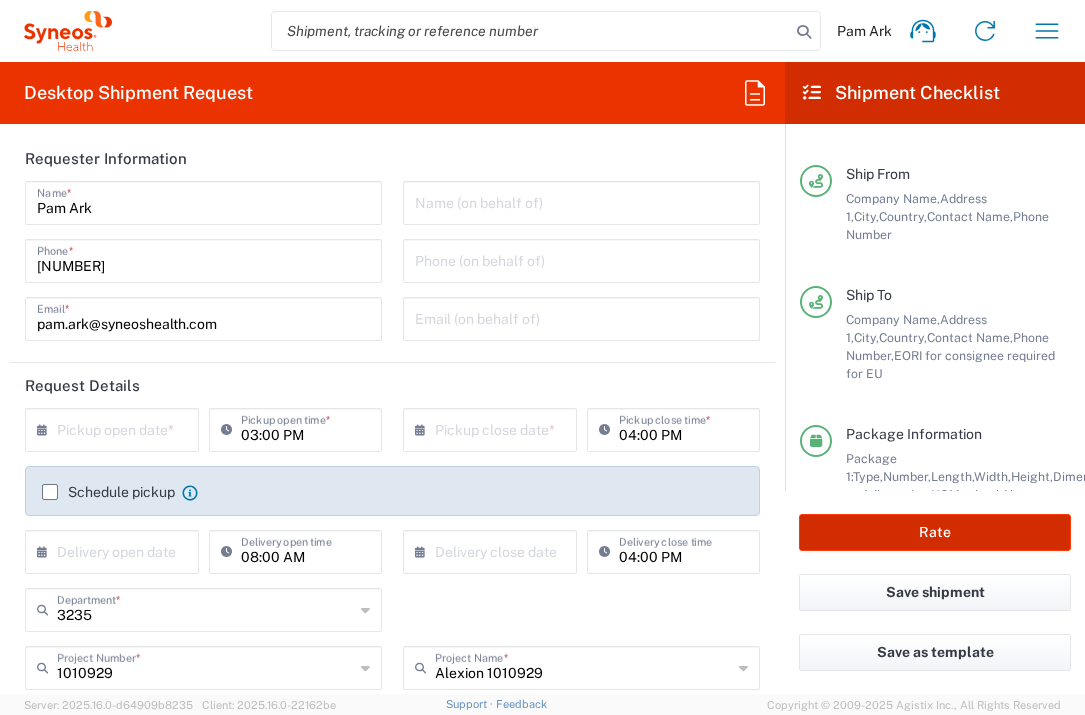 click on "Rate" 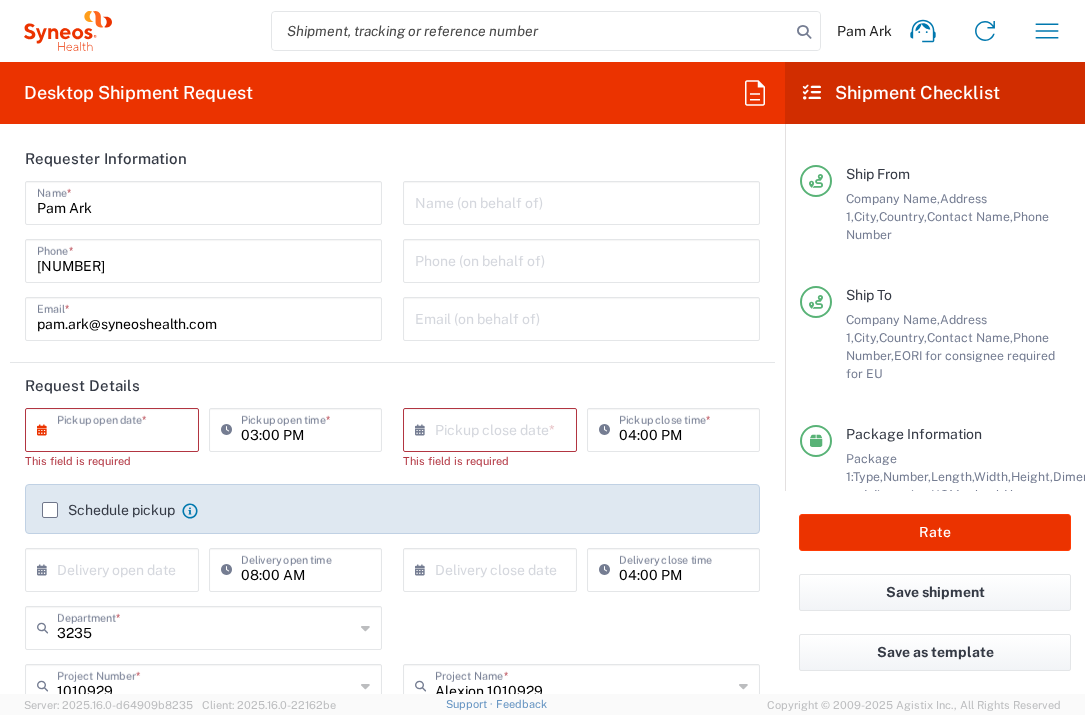 click at bounding box center [116, 428] 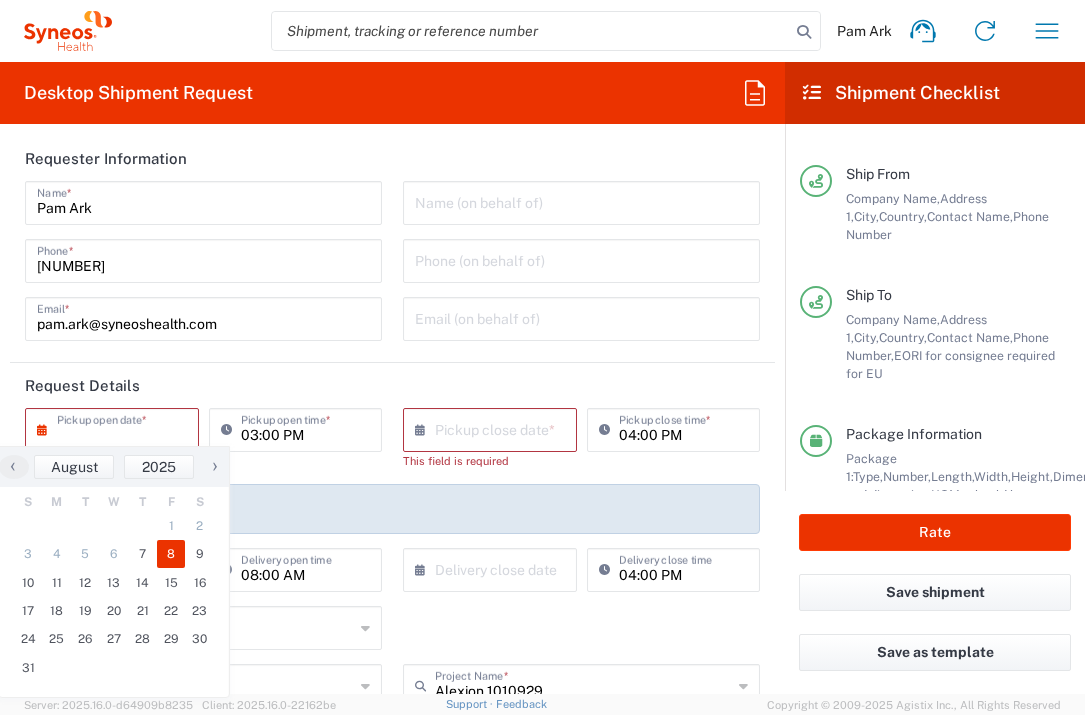 drag, startPoint x: 170, startPoint y: 554, endPoint x: 200, endPoint y: 553, distance: 30.016663 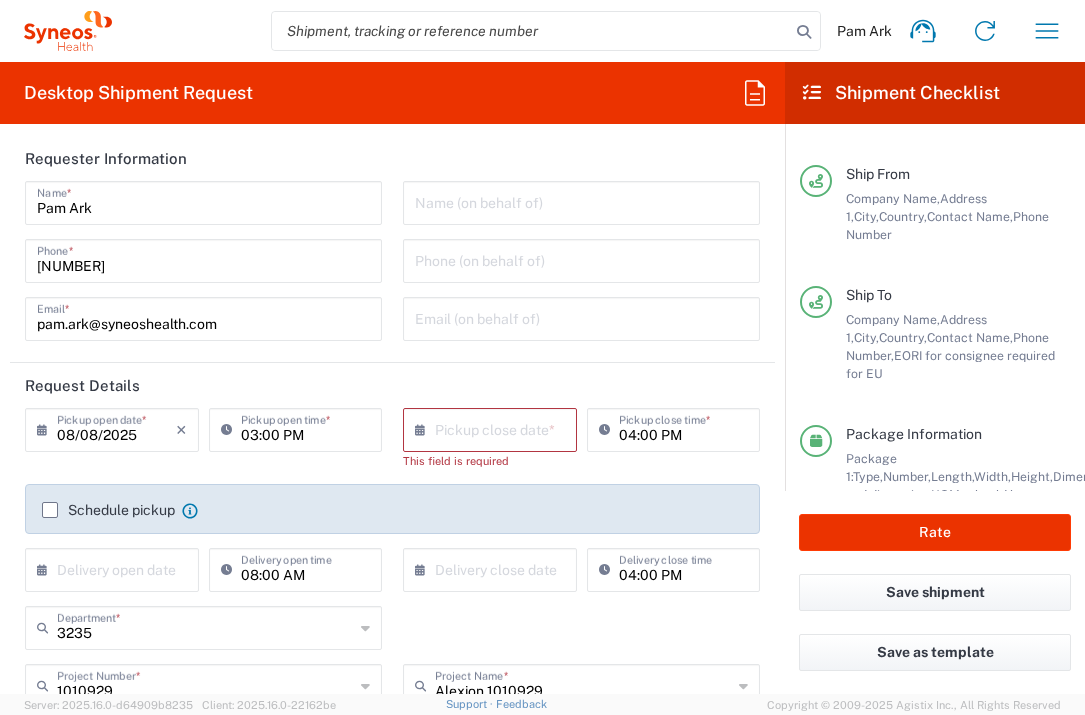 click at bounding box center [494, 428] 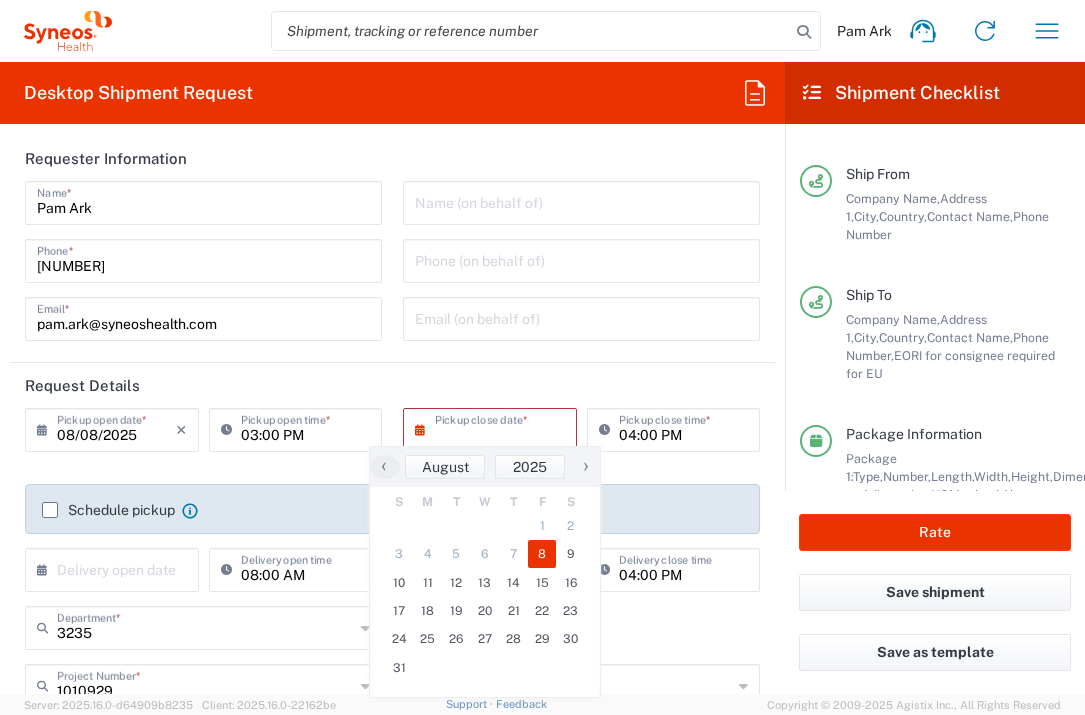 click on "8" 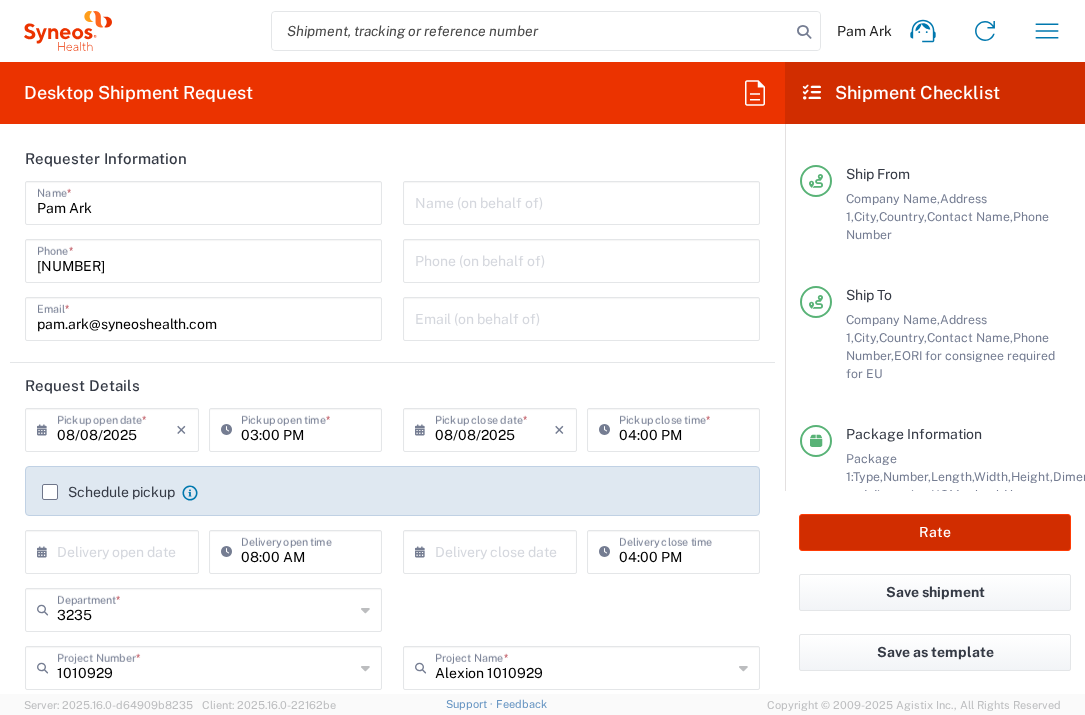 click on "Rate" 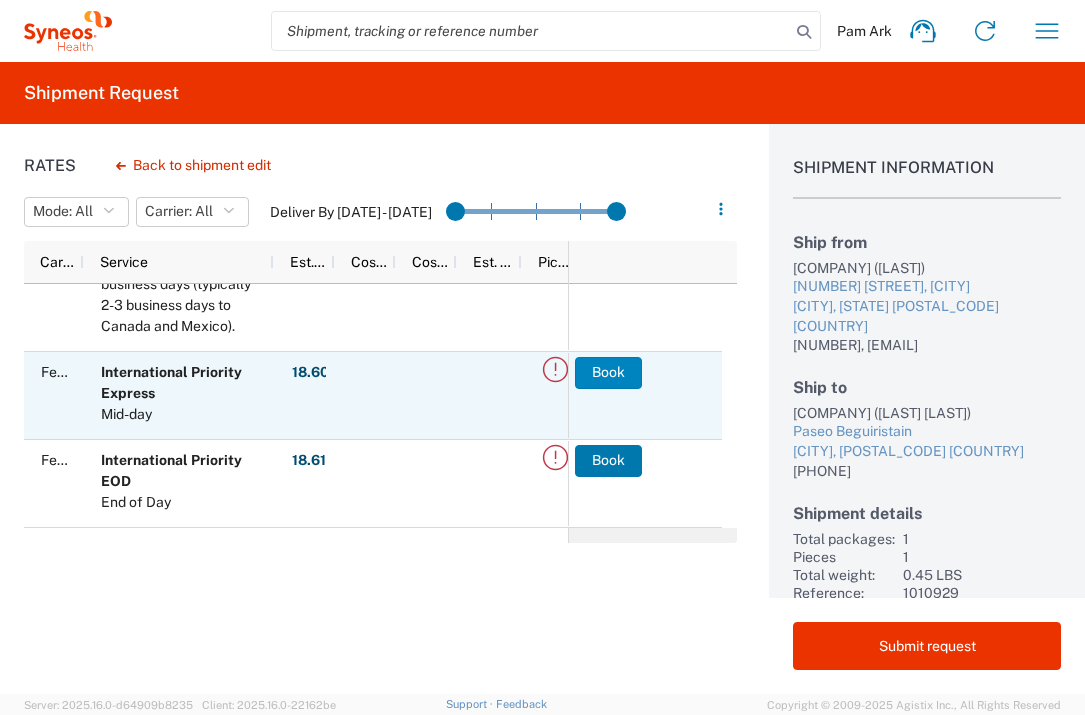 click on "Book" 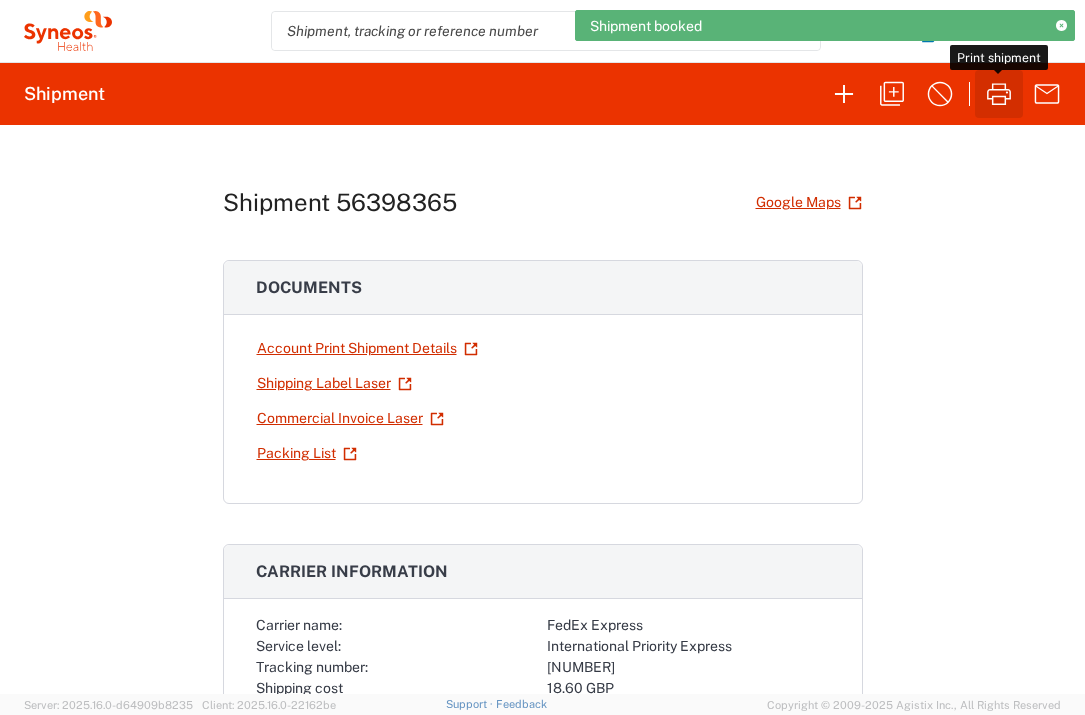 click 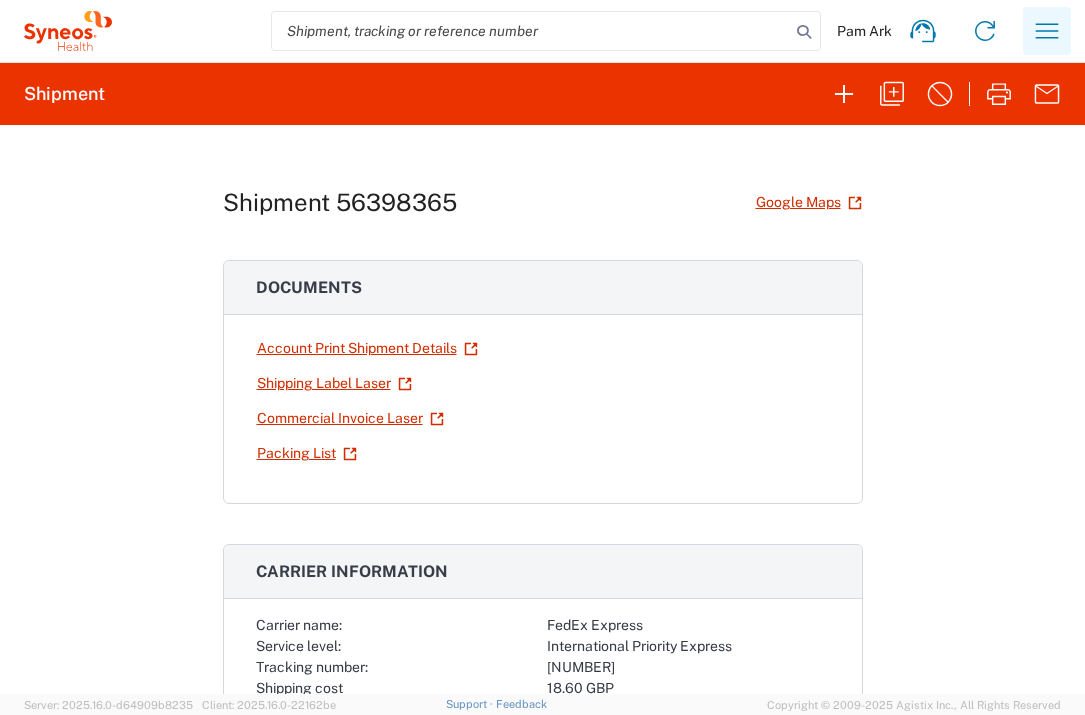 click 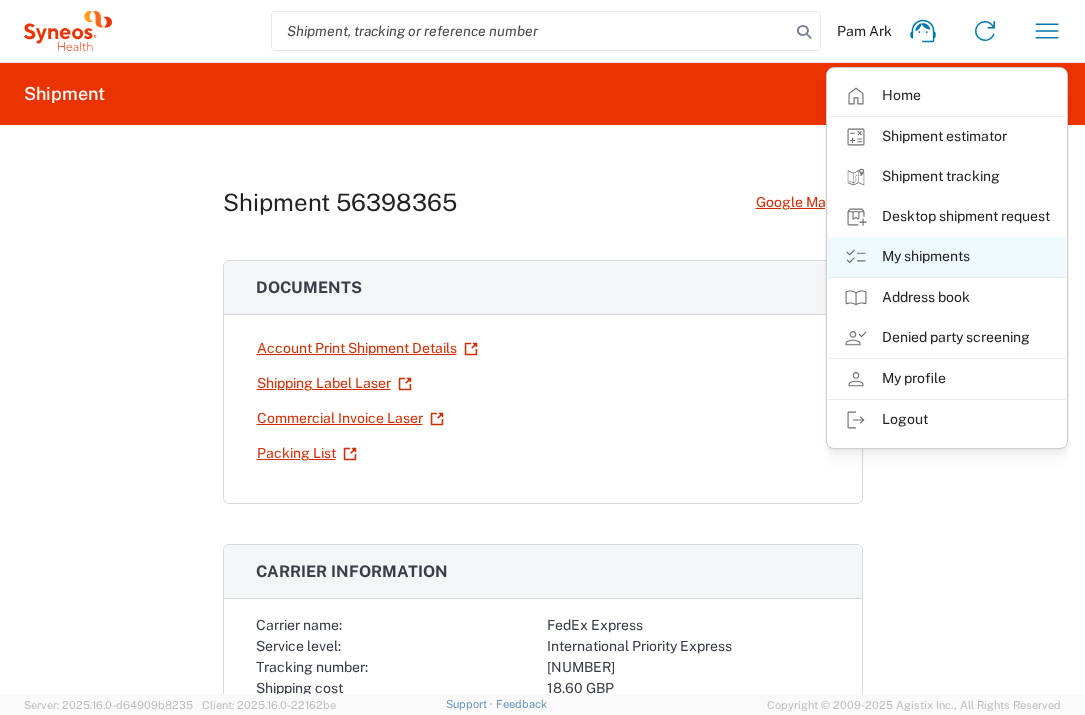 click on "My shipments" 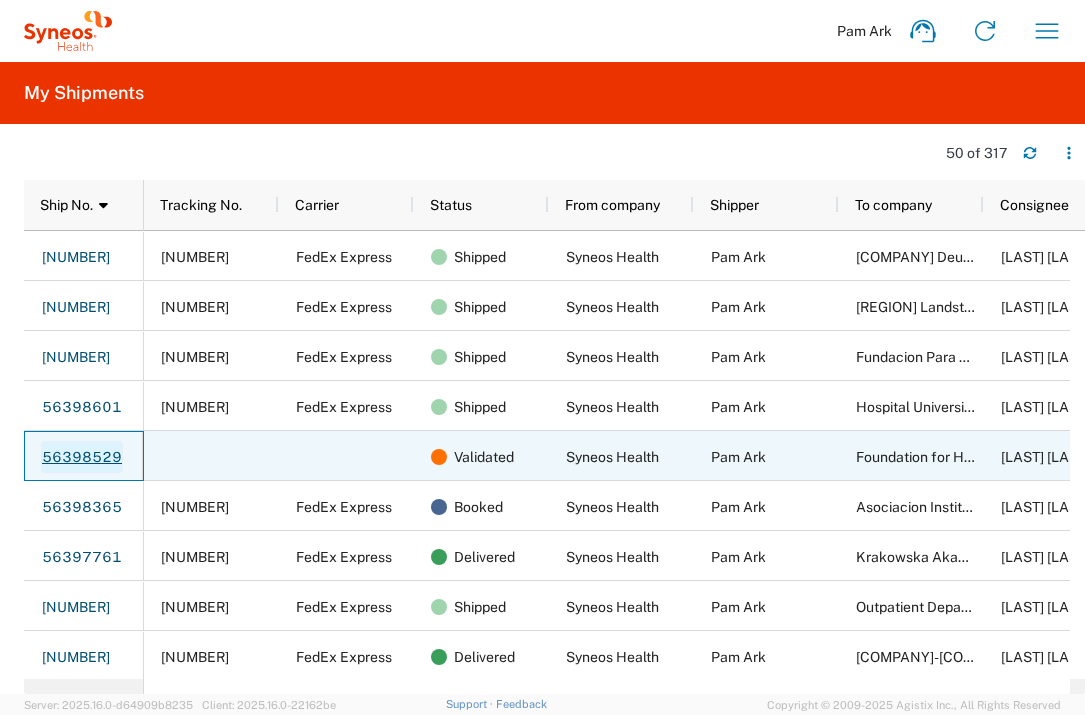 click on "56398529" 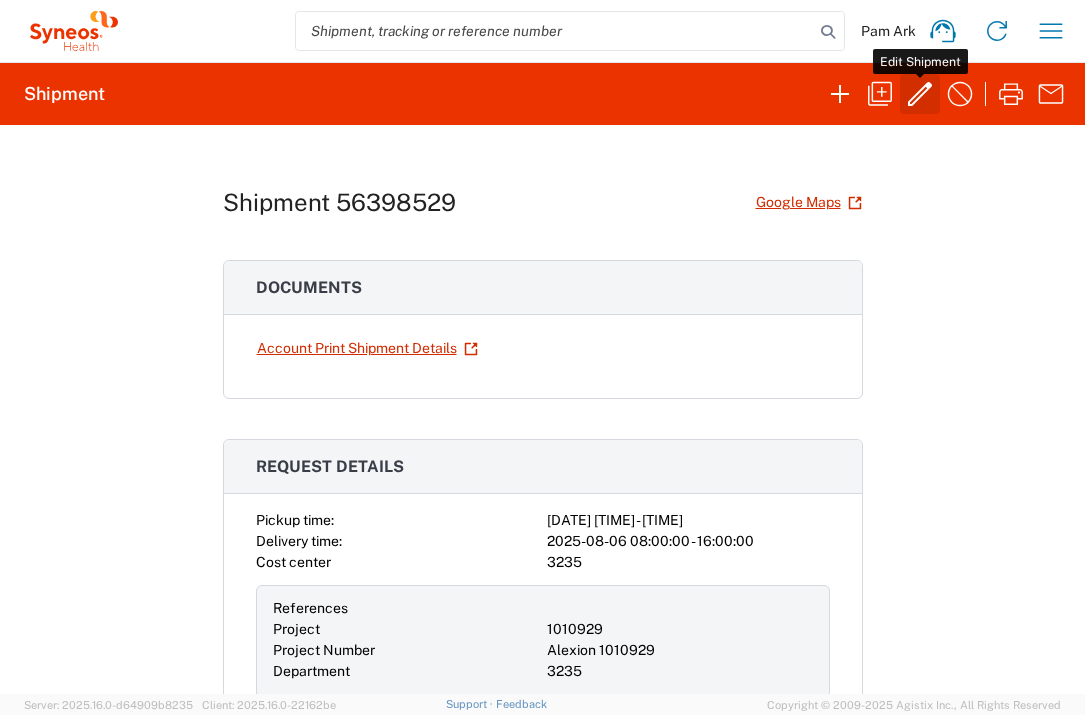 click 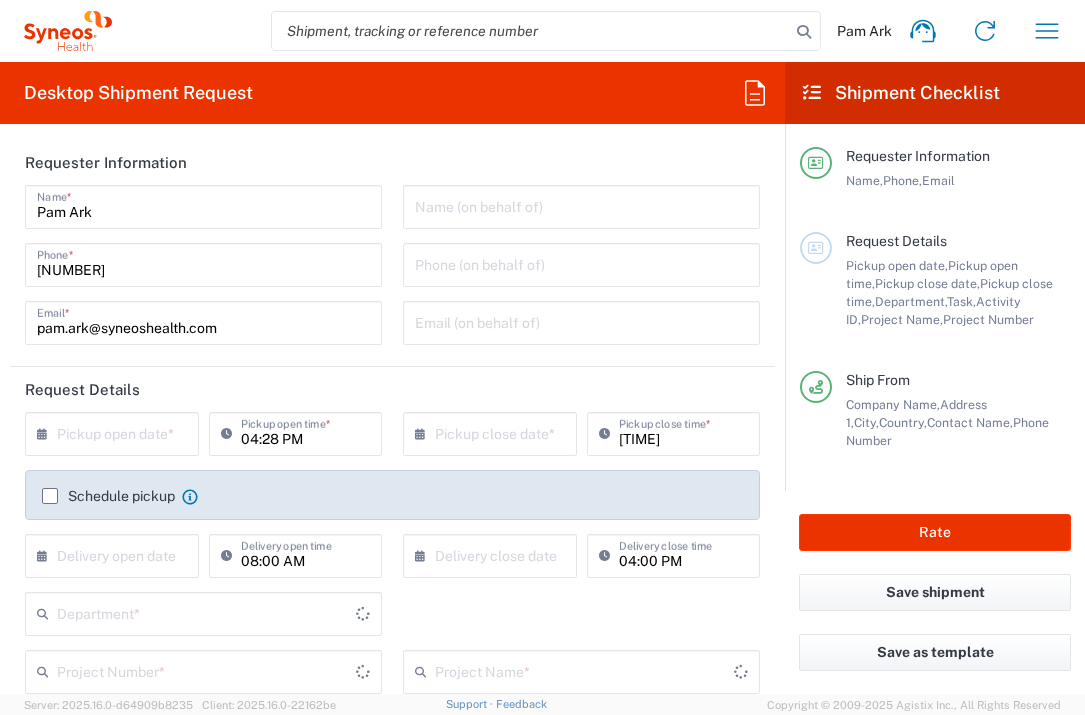 type on "1010929" 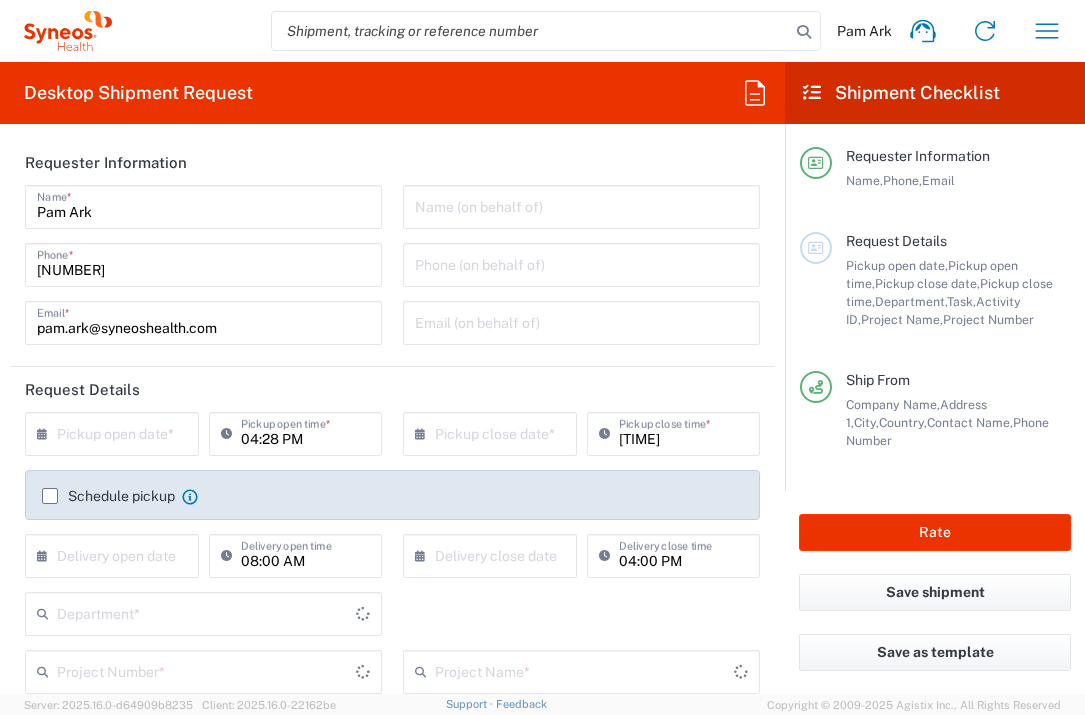 type on "Alexion 1010929" 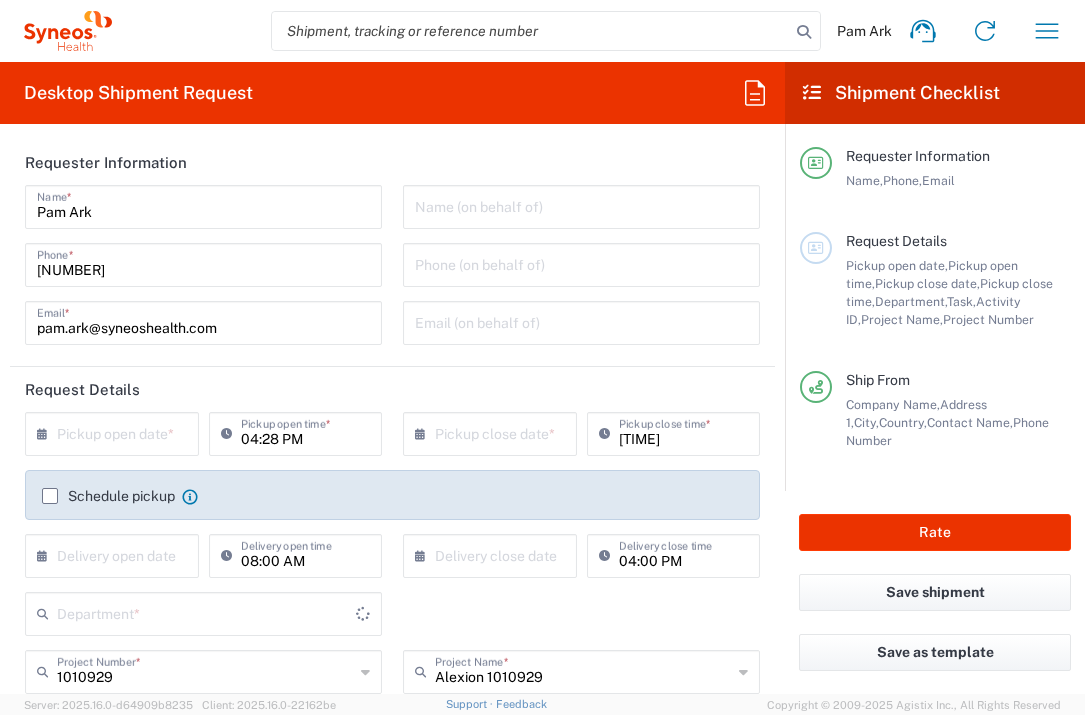 type on "3235" 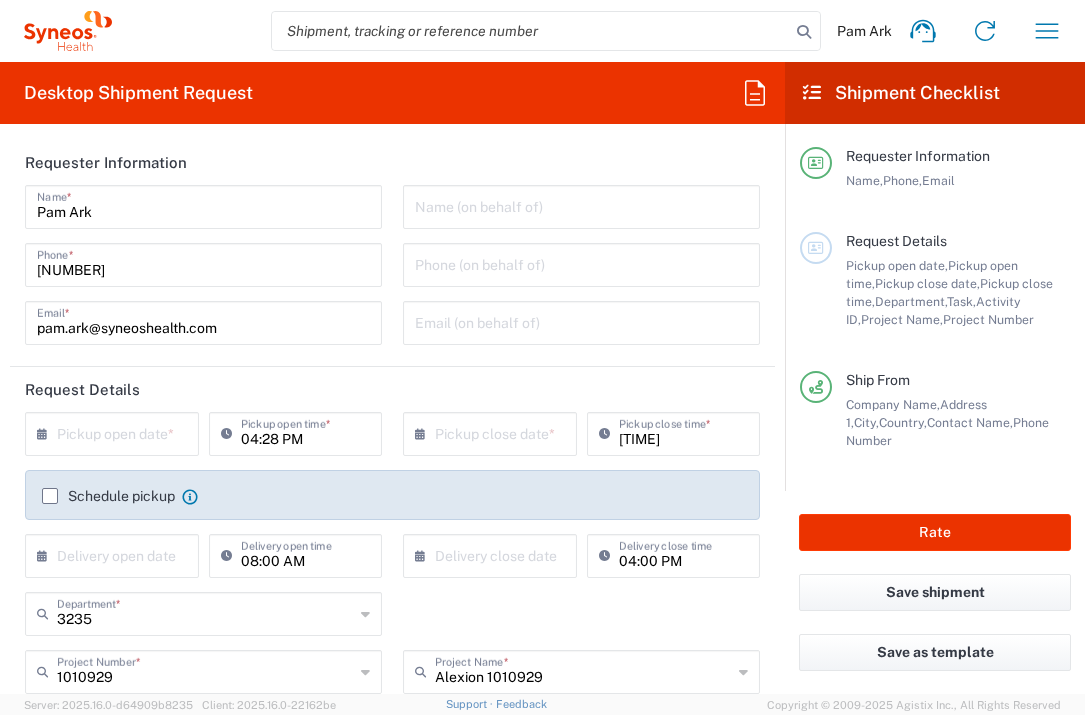 click at bounding box center [116, 554] 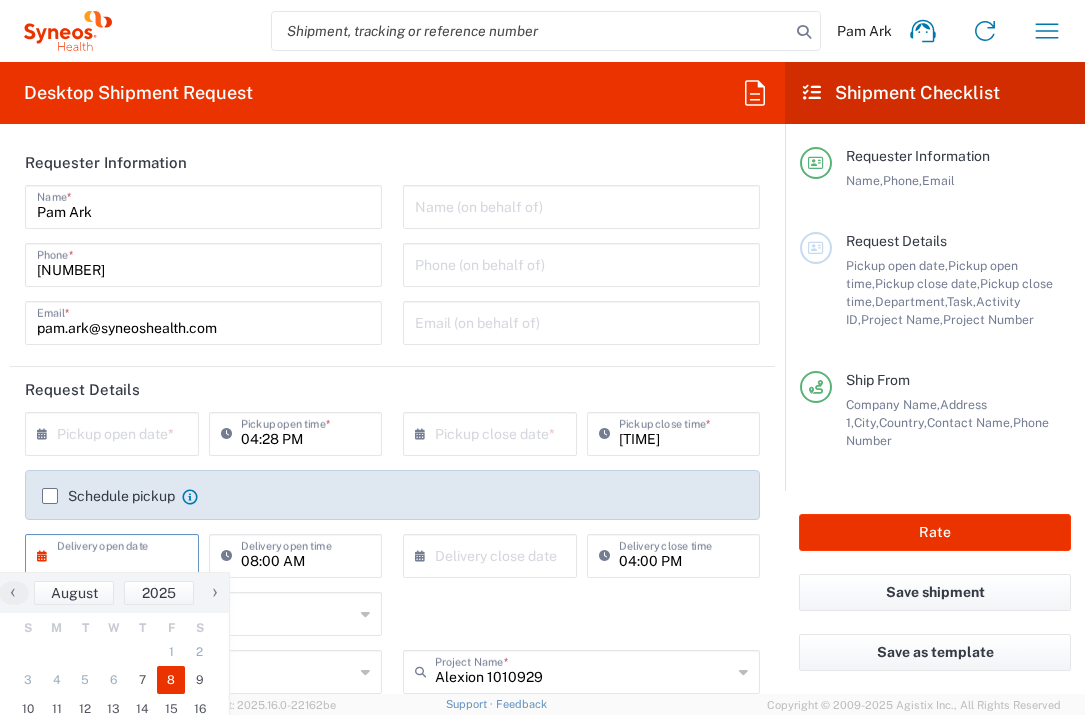 click on "8" 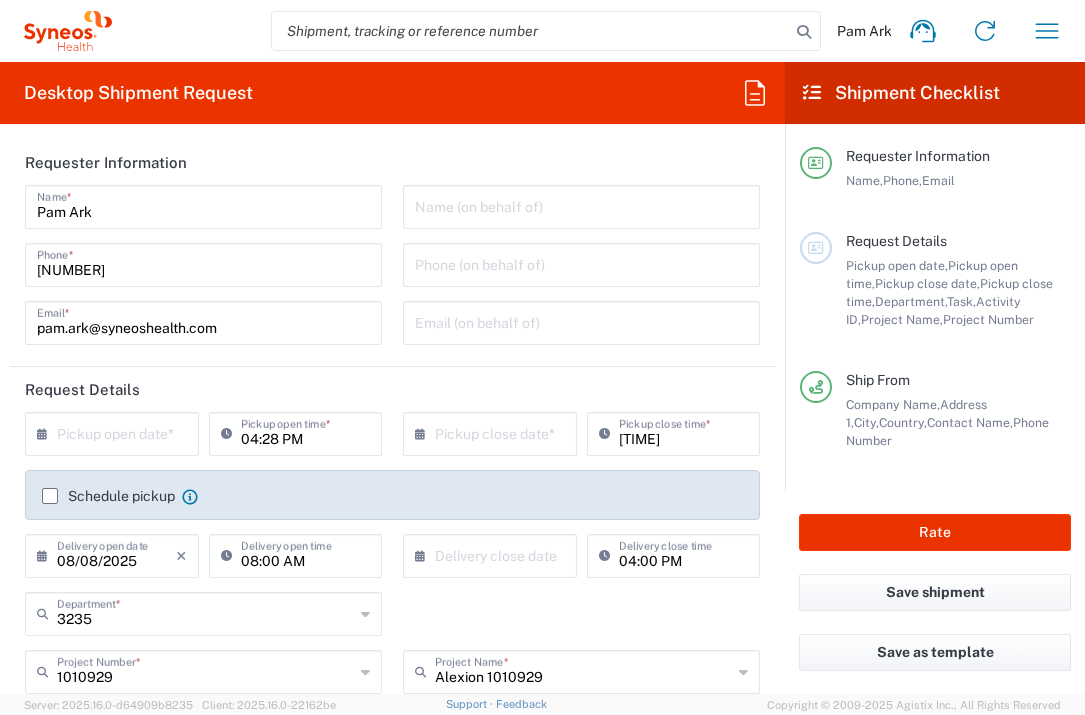drag, startPoint x: 504, startPoint y: 555, endPoint x: 510, endPoint y: 564, distance: 10.816654 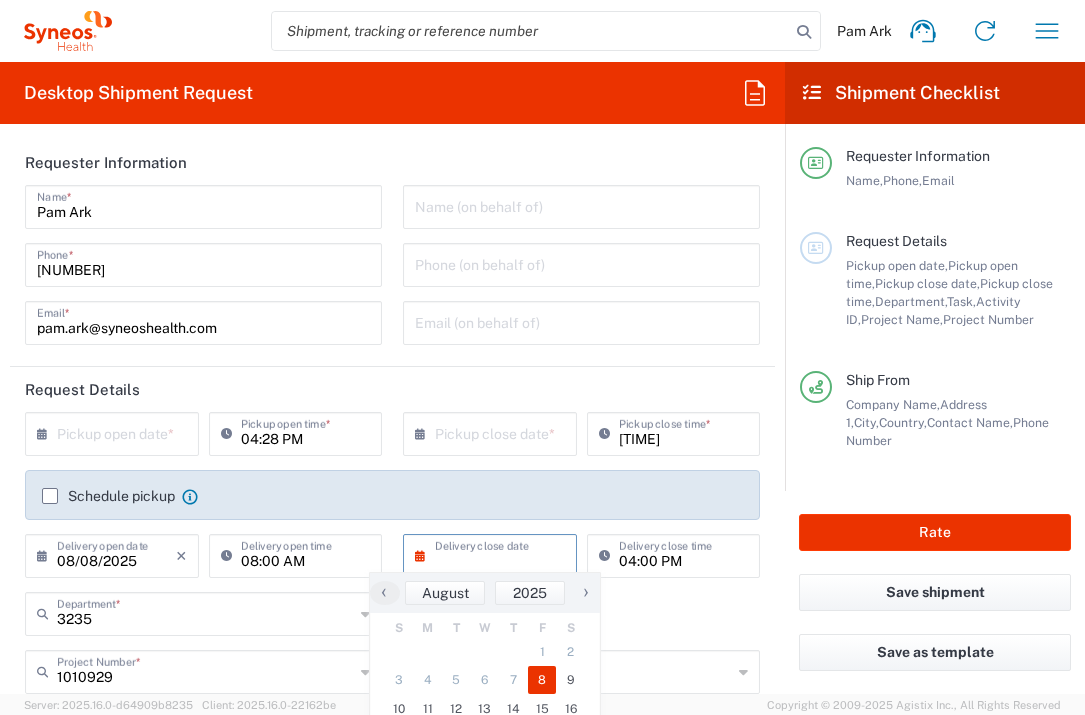 click on "8" 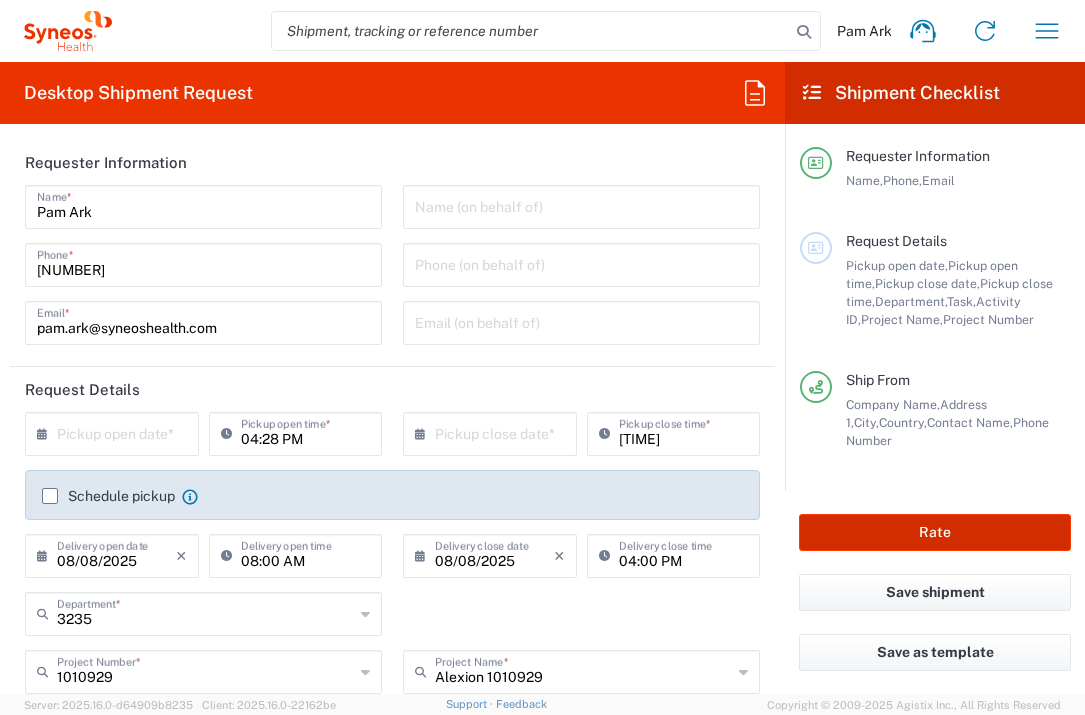 click on "Rate" 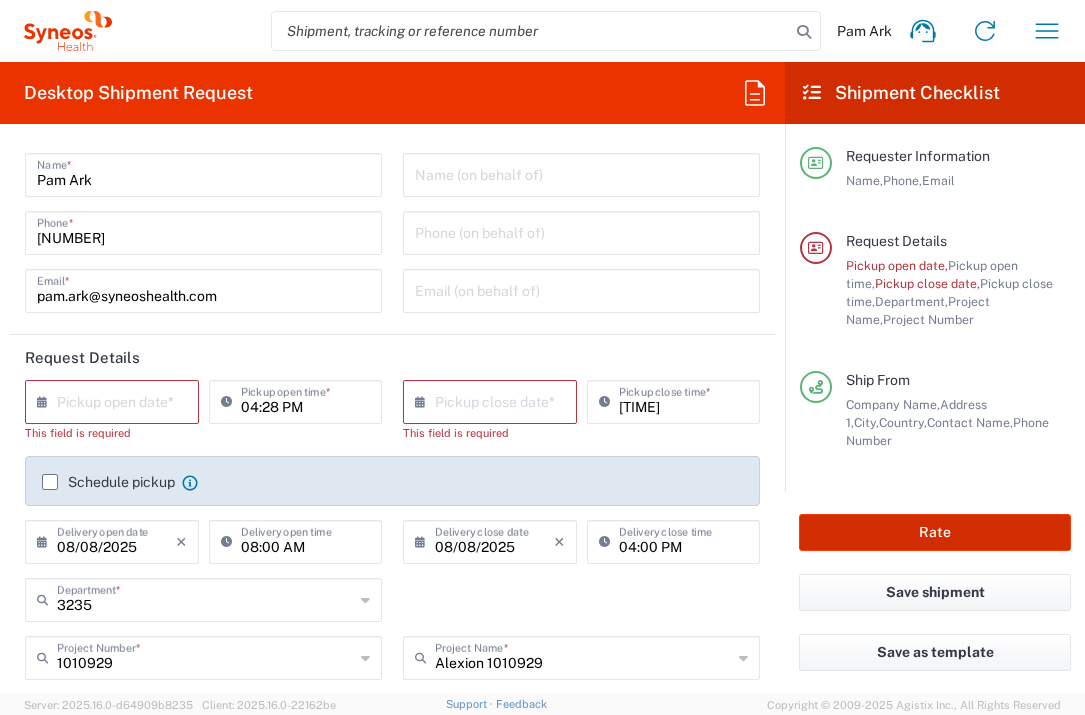 scroll, scrollTop: 6, scrollLeft: 0, axis: vertical 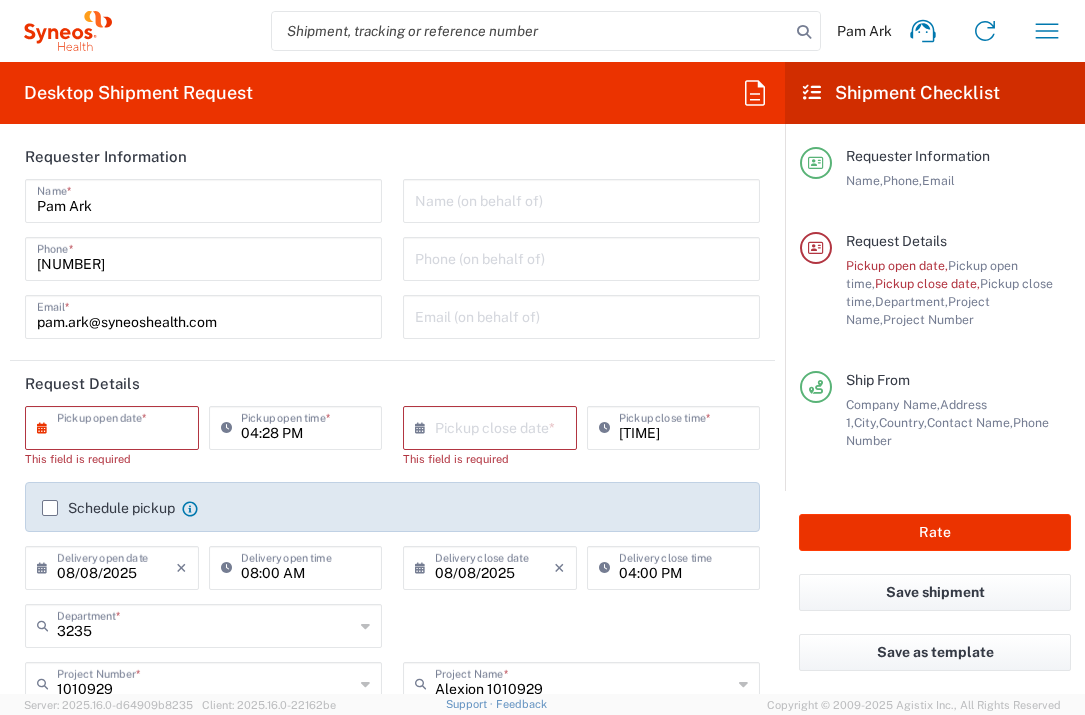 click at bounding box center (116, 426) 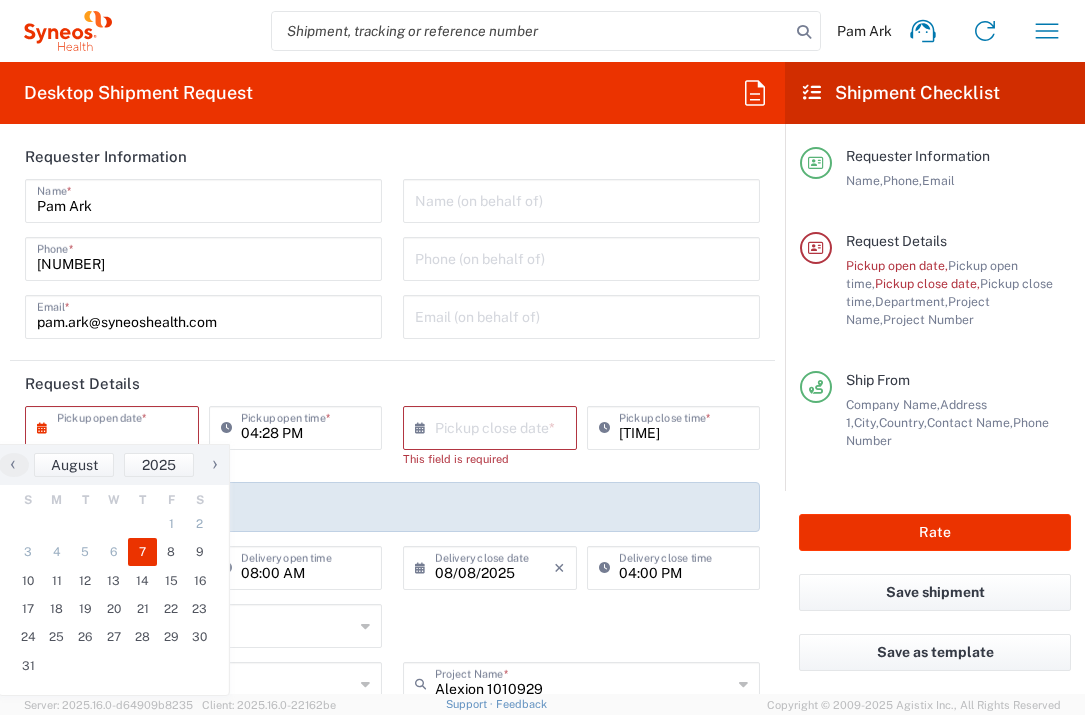 click on "7" 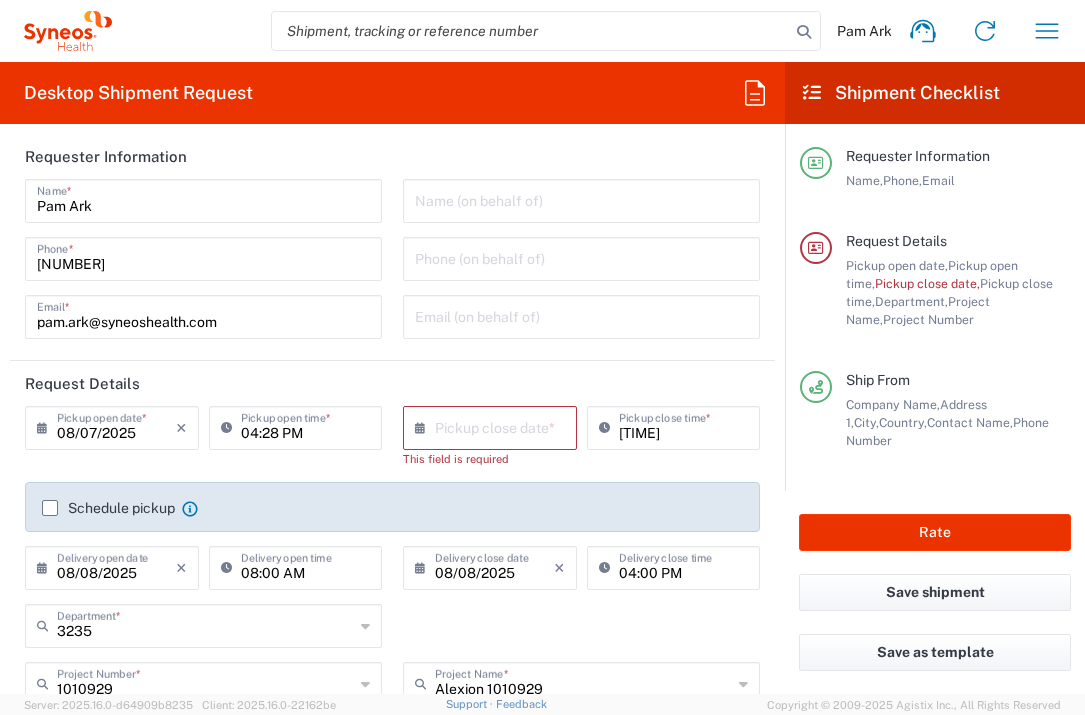 click at bounding box center [494, 426] 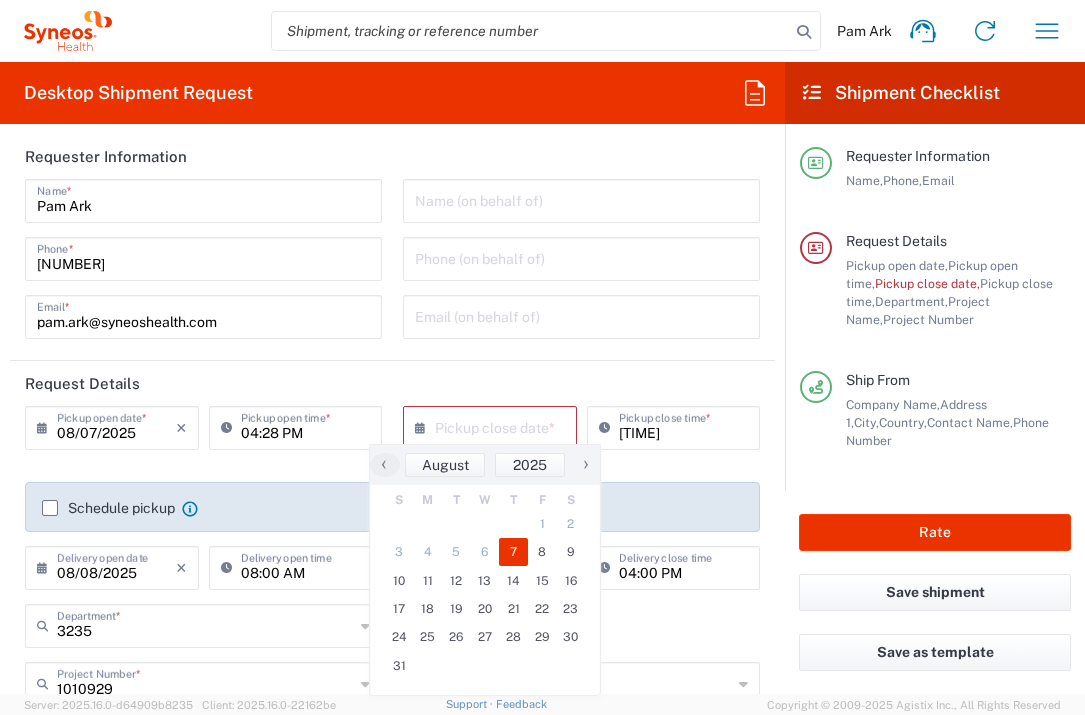 click on "7" 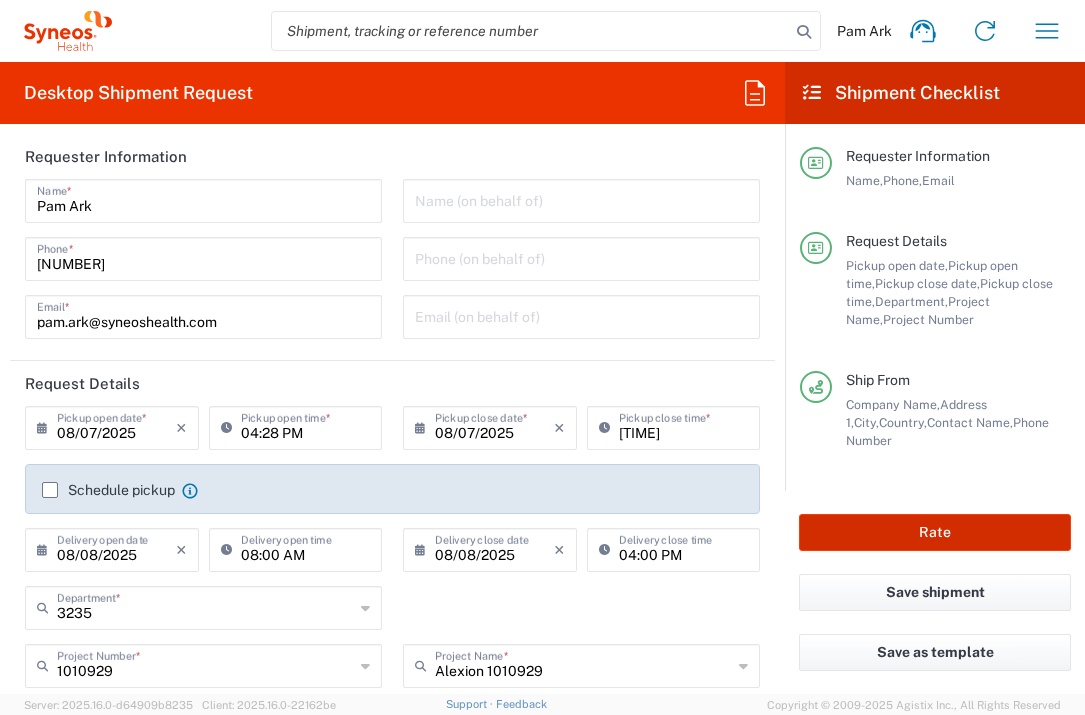 click on "Rate" 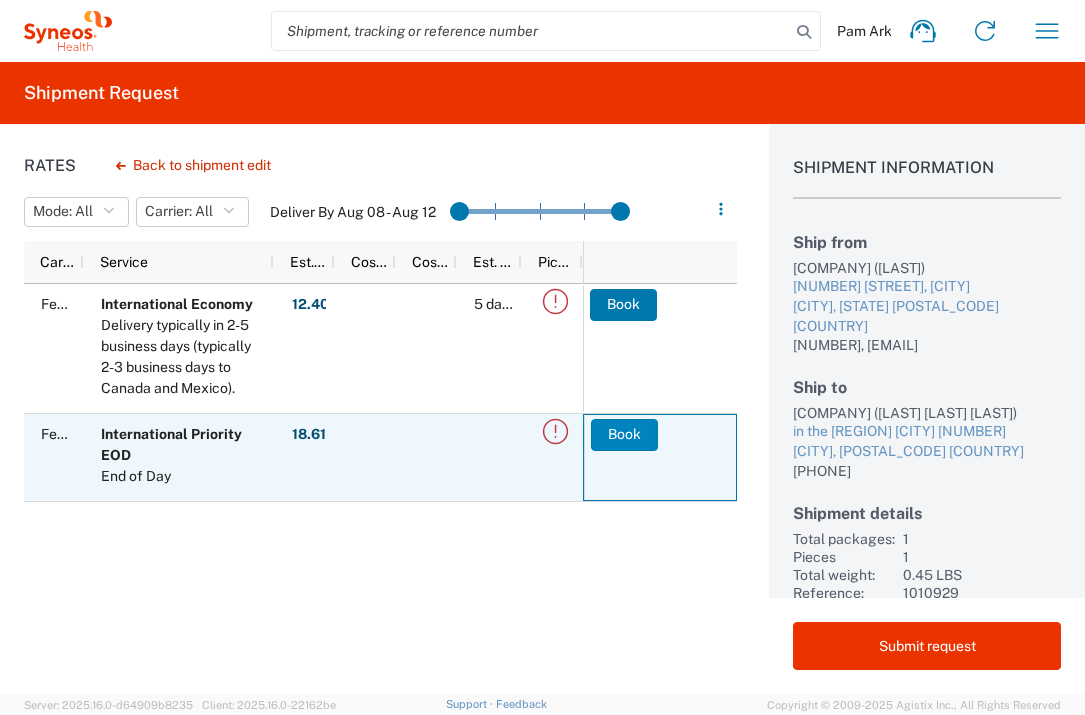 click on "Book" 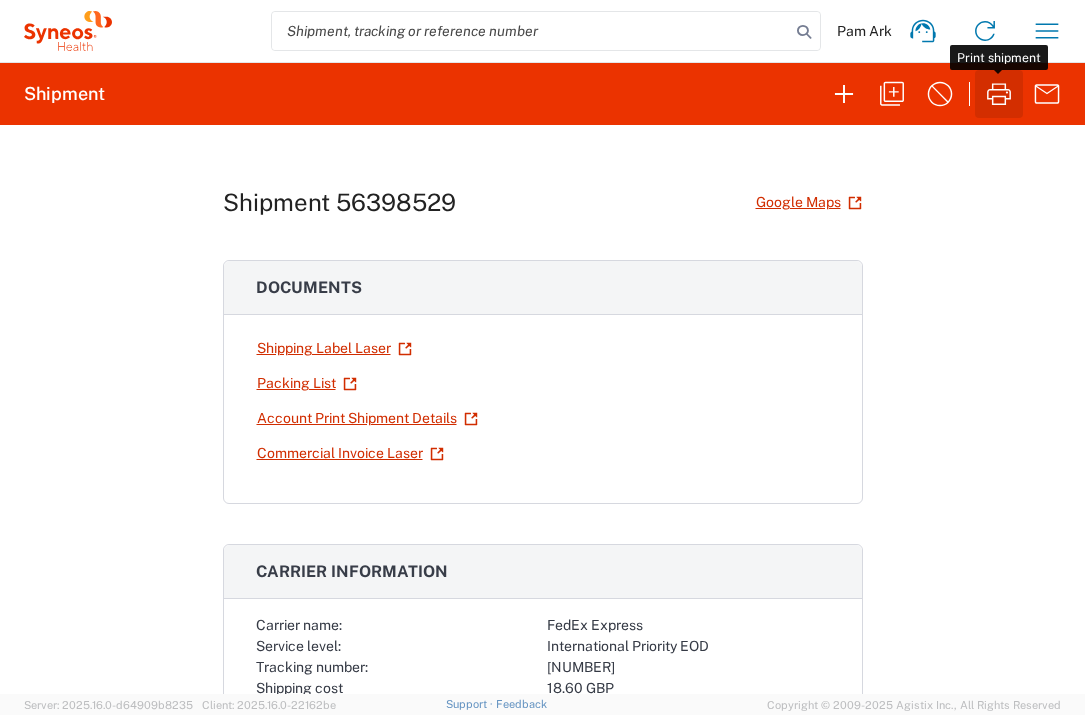 click 